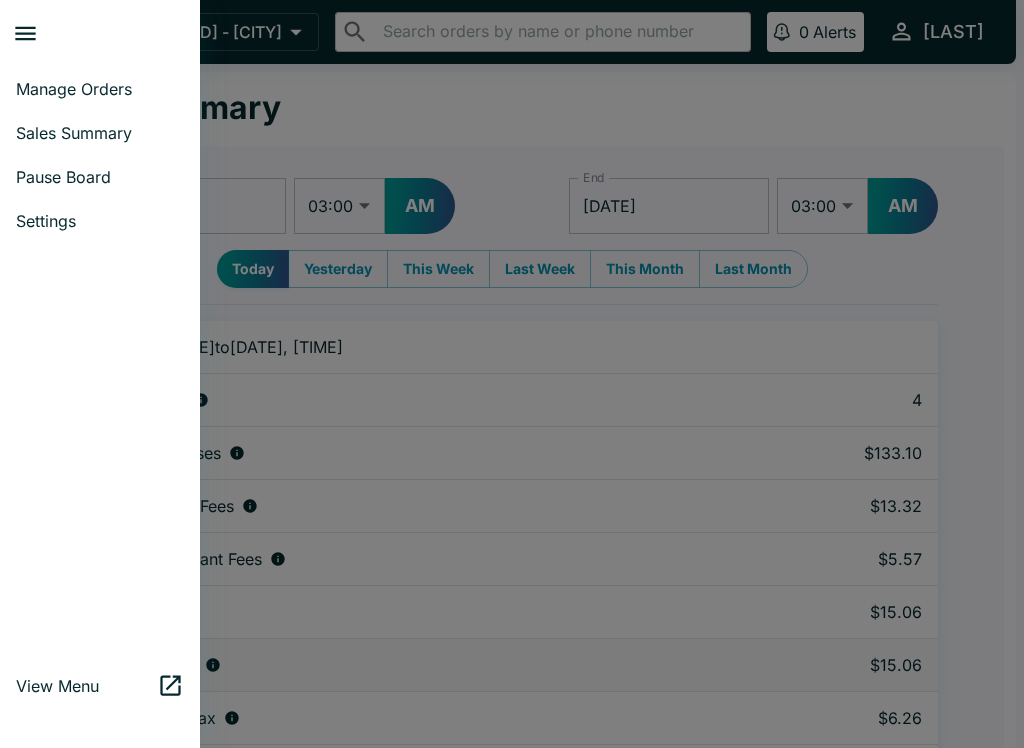 select on "03:00" 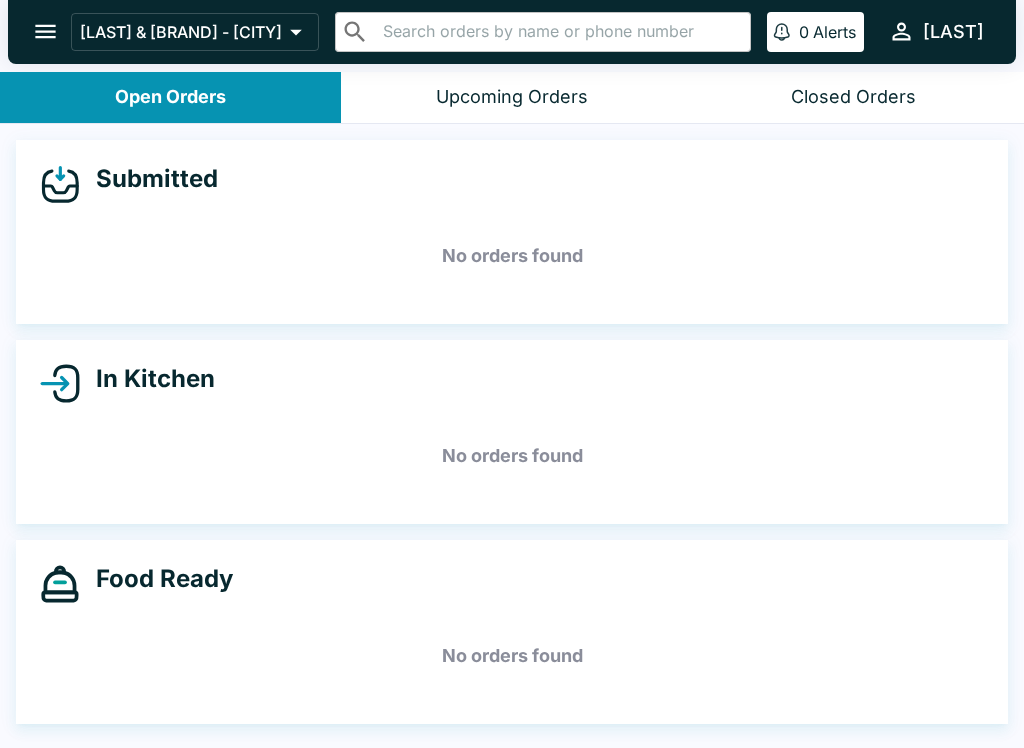 click at bounding box center (45, 31) 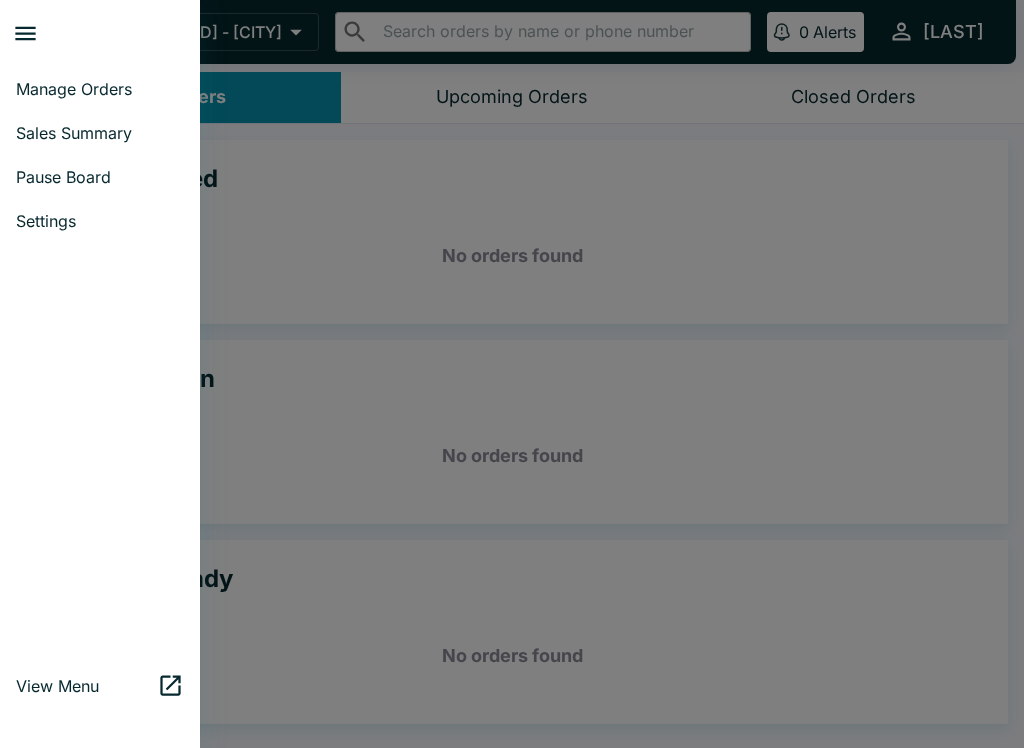 click on "Pause Board" at bounding box center [100, 177] 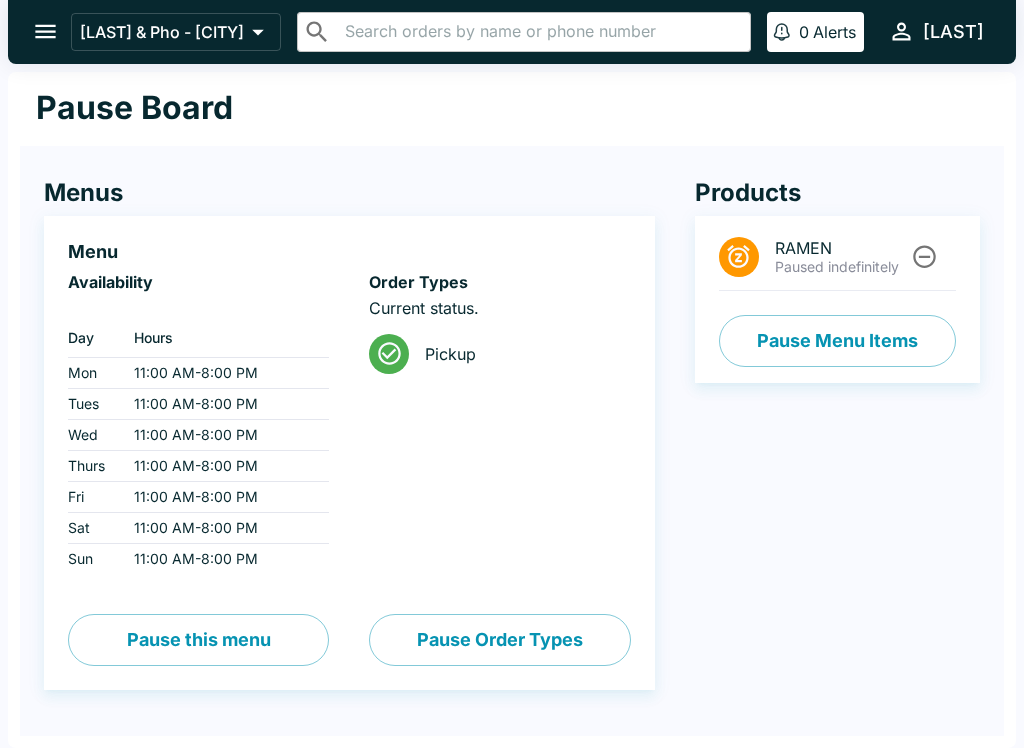 scroll, scrollTop: 0, scrollLeft: 0, axis: both 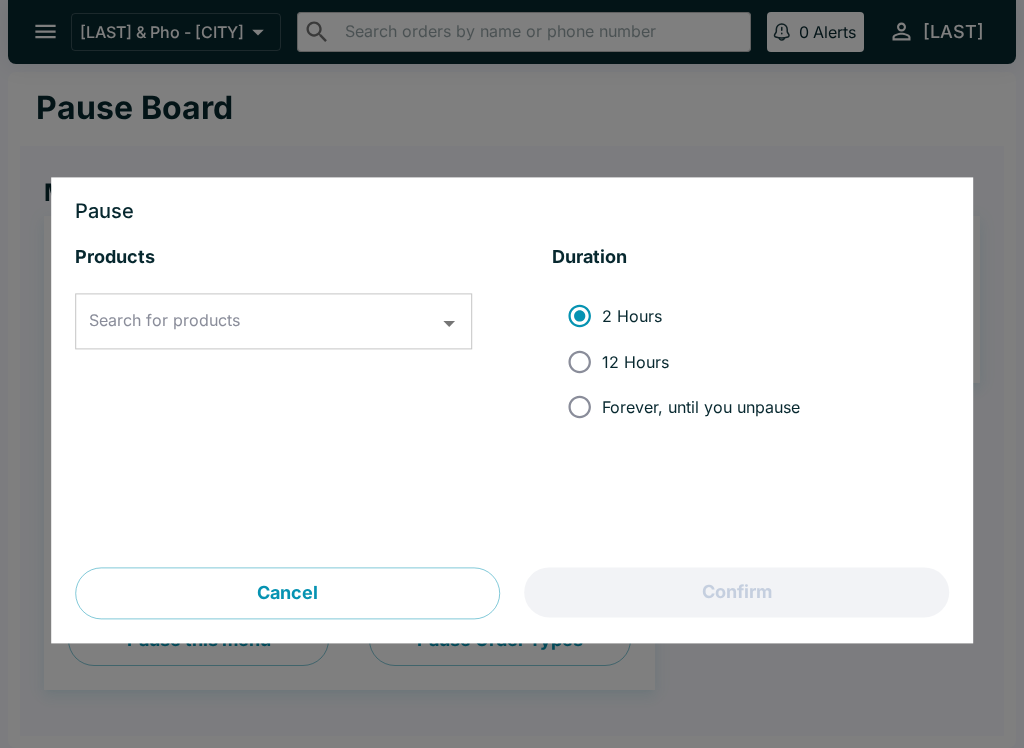 click on "Search for products" at bounding box center (258, 322) 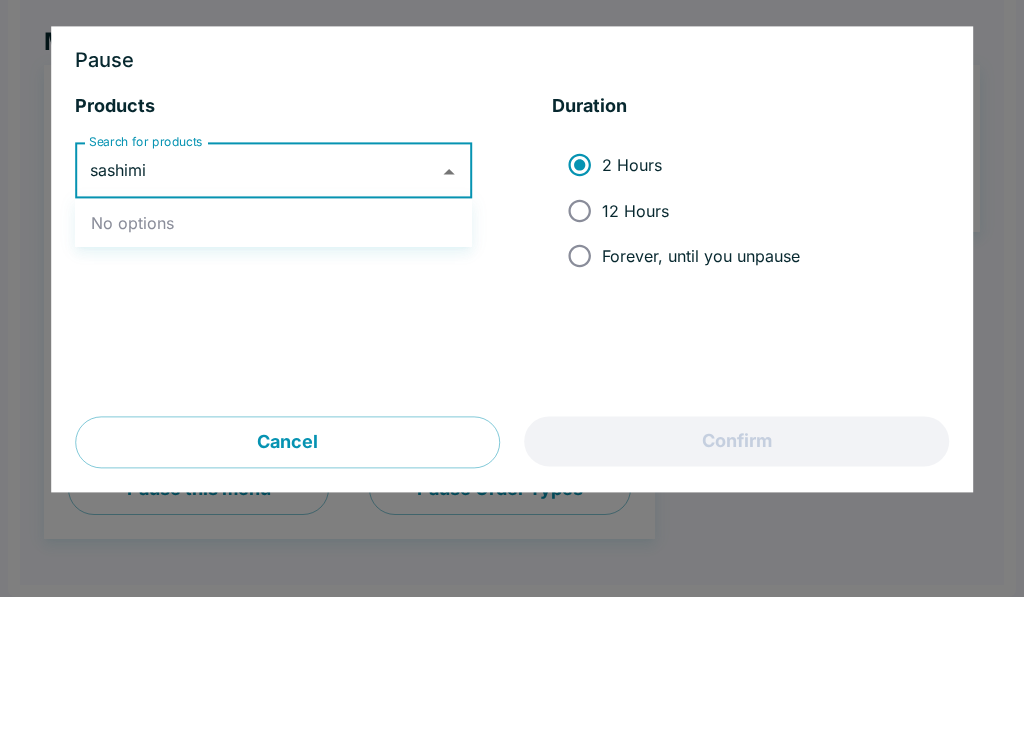 click 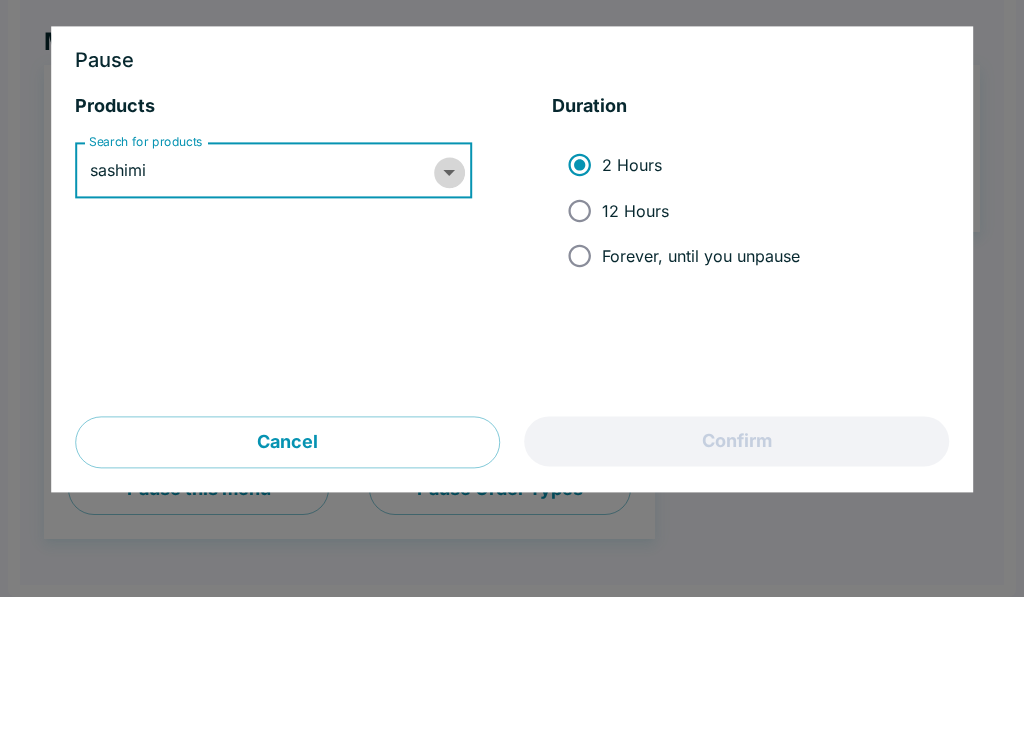 click 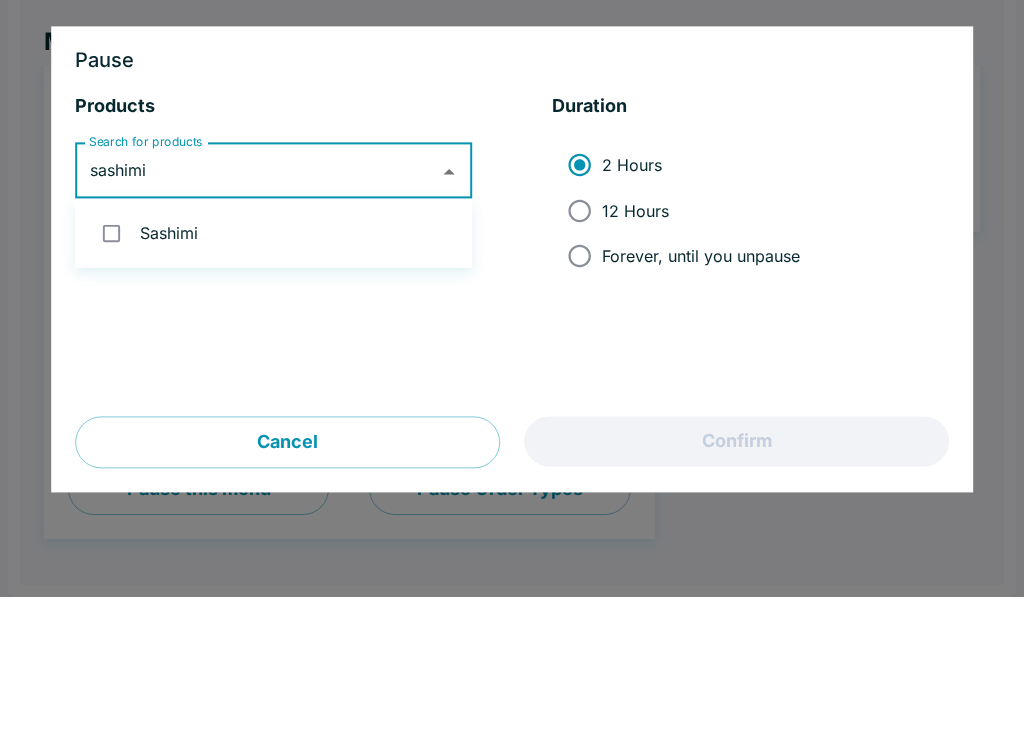 type on "sashim" 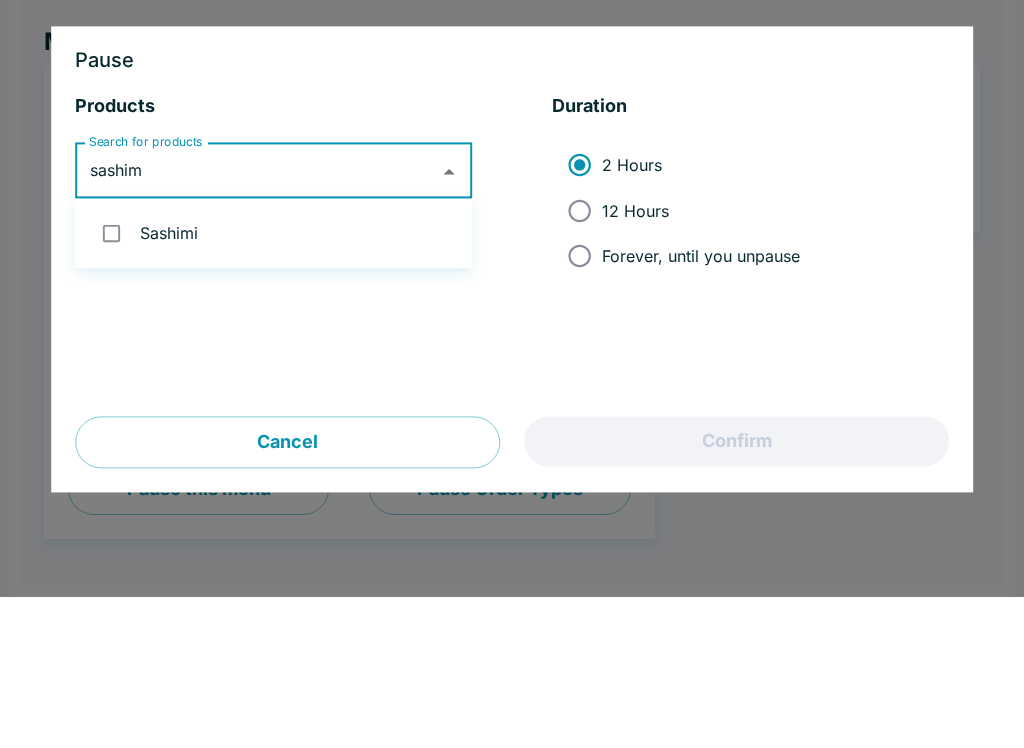 click at bounding box center [111, 384] 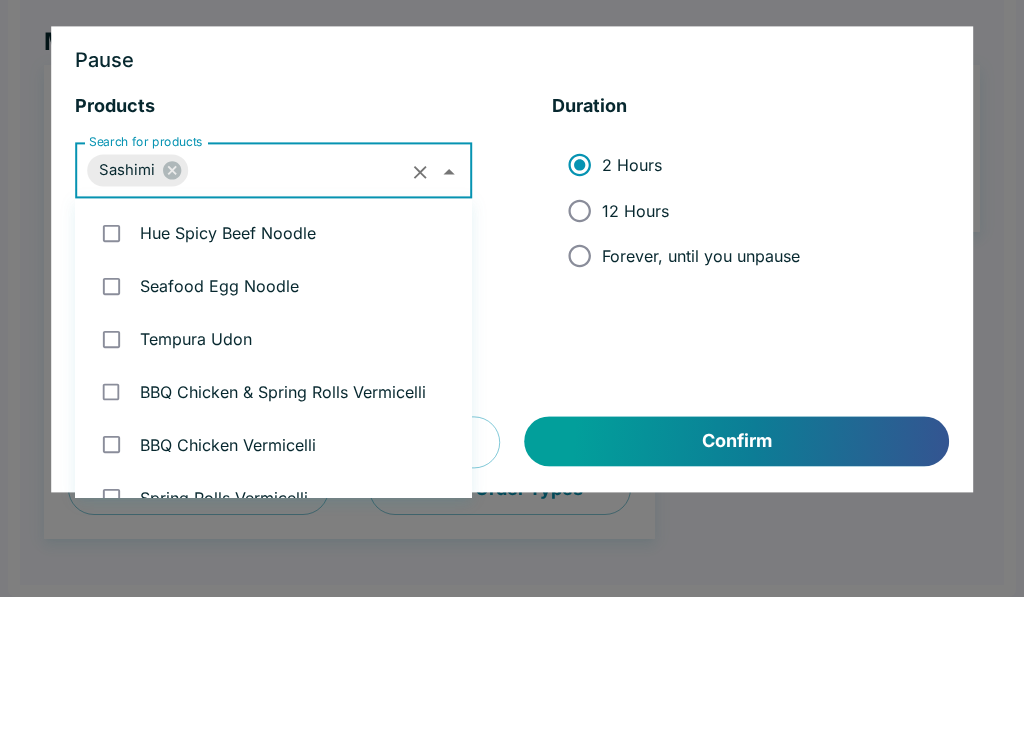 scroll, scrollTop: 2371, scrollLeft: 0, axis: vertical 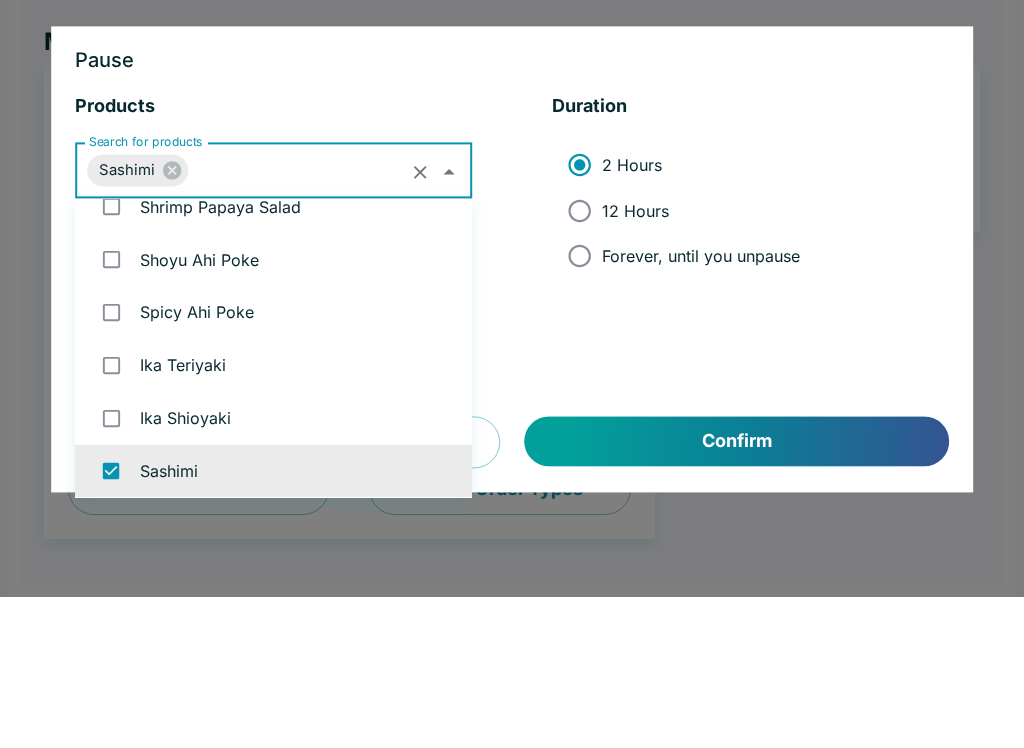 click on "12 Hours" at bounding box center [678, 361] 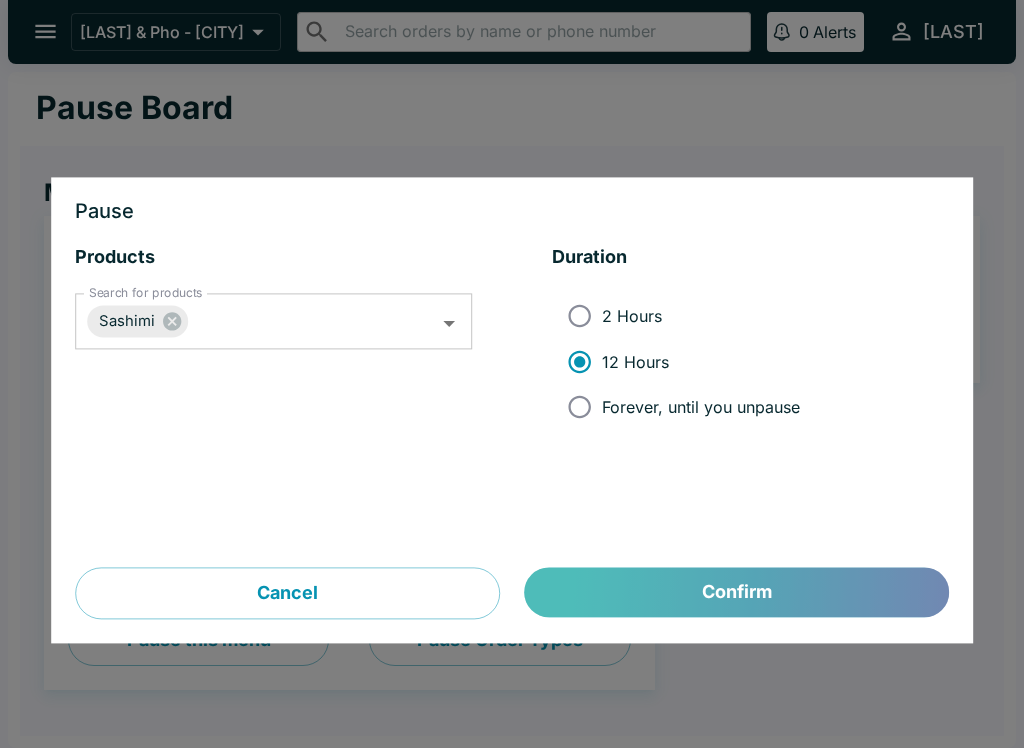 click on "Confirm" at bounding box center (737, 593) 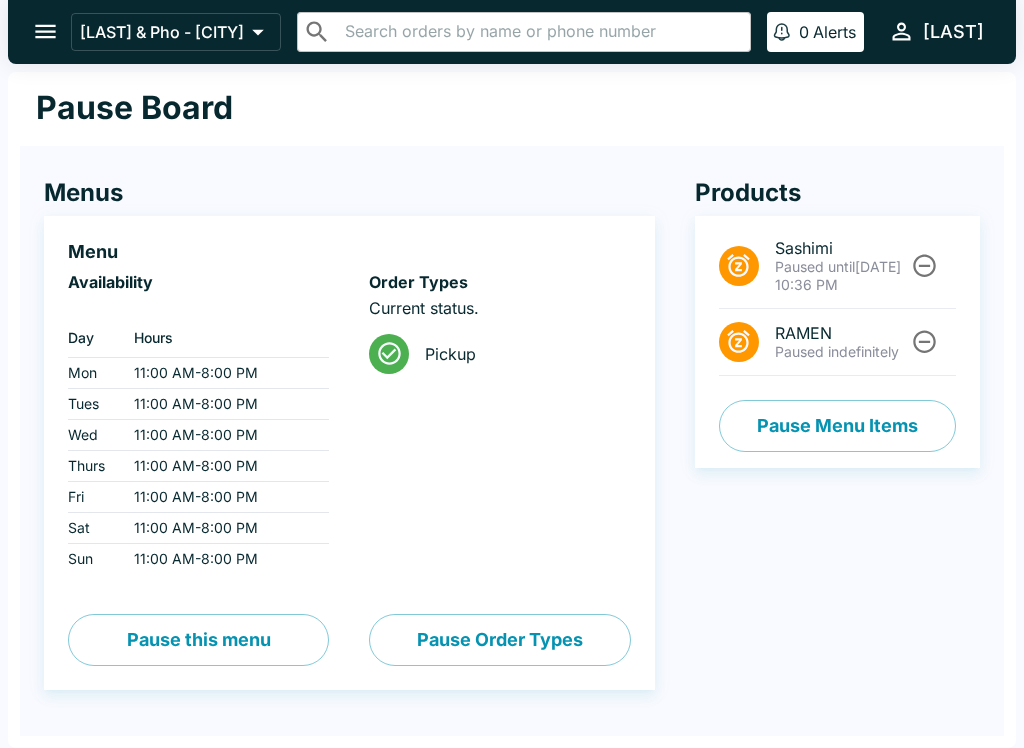 click 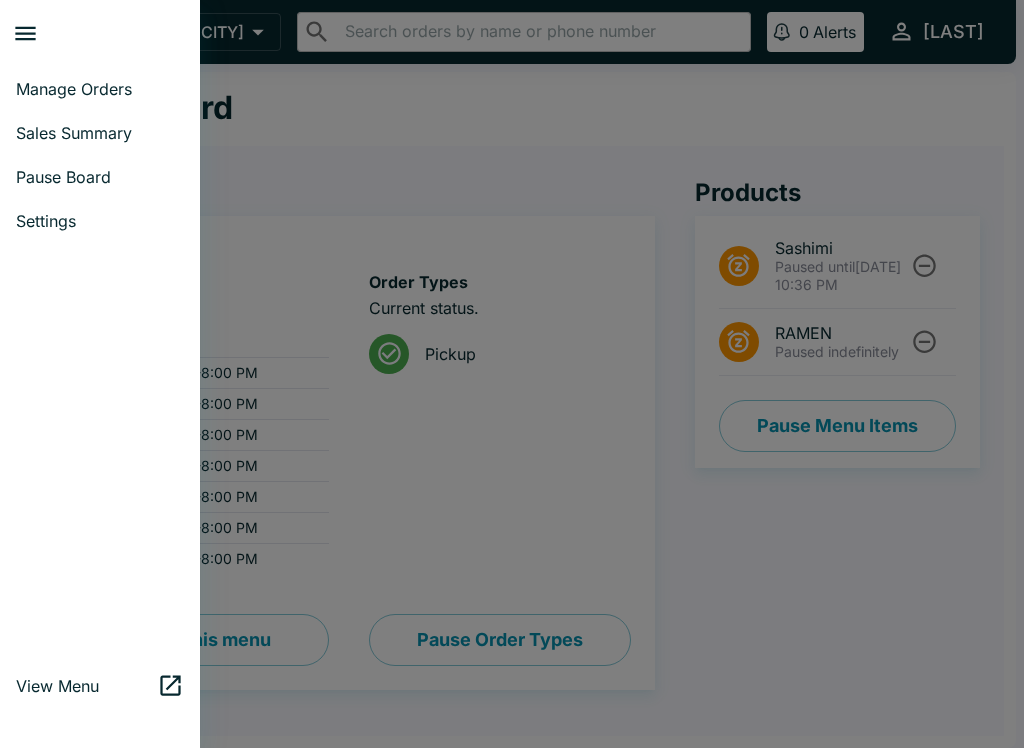 click on "Manage Orders" at bounding box center (100, 89) 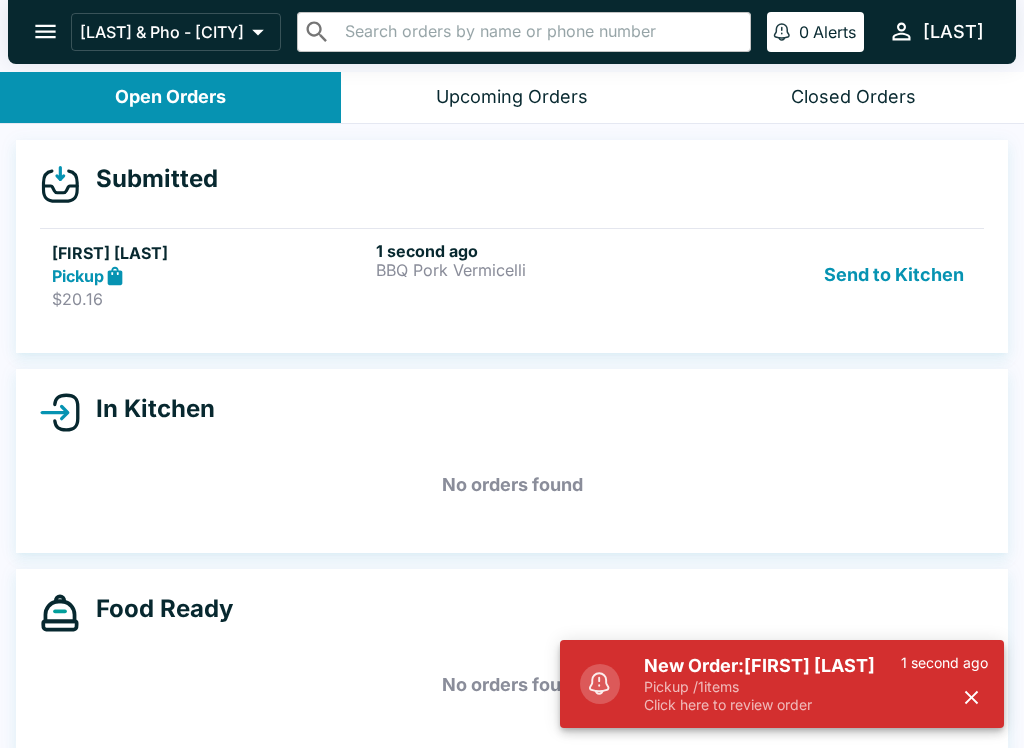 click on "New Order: [FIRST] [LAST]" at bounding box center [772, 666] 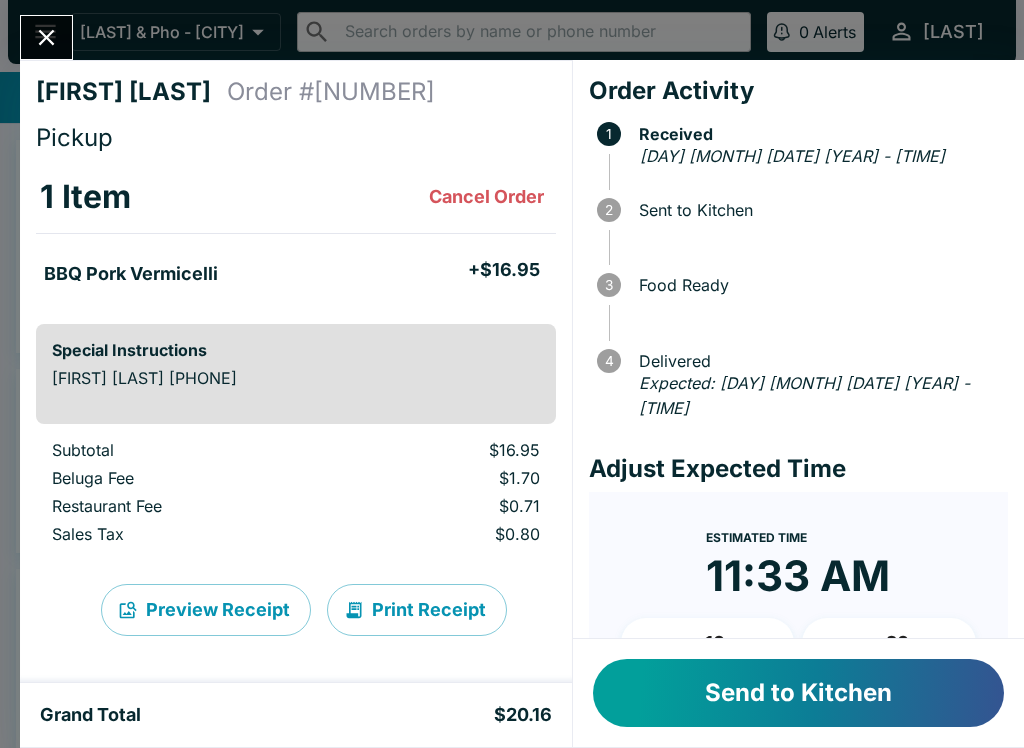 click on "Send to Kitchen" at bounding box center [798, 693] 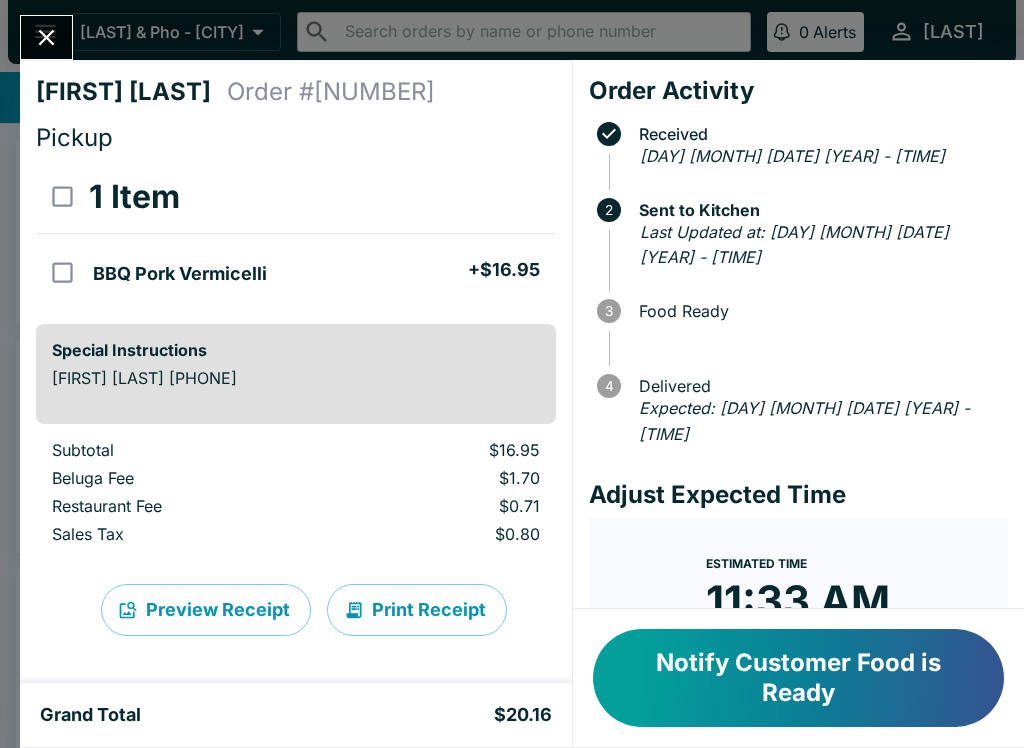 click on "Notify Customer Food is Ready" at bounding box center [798, 678] 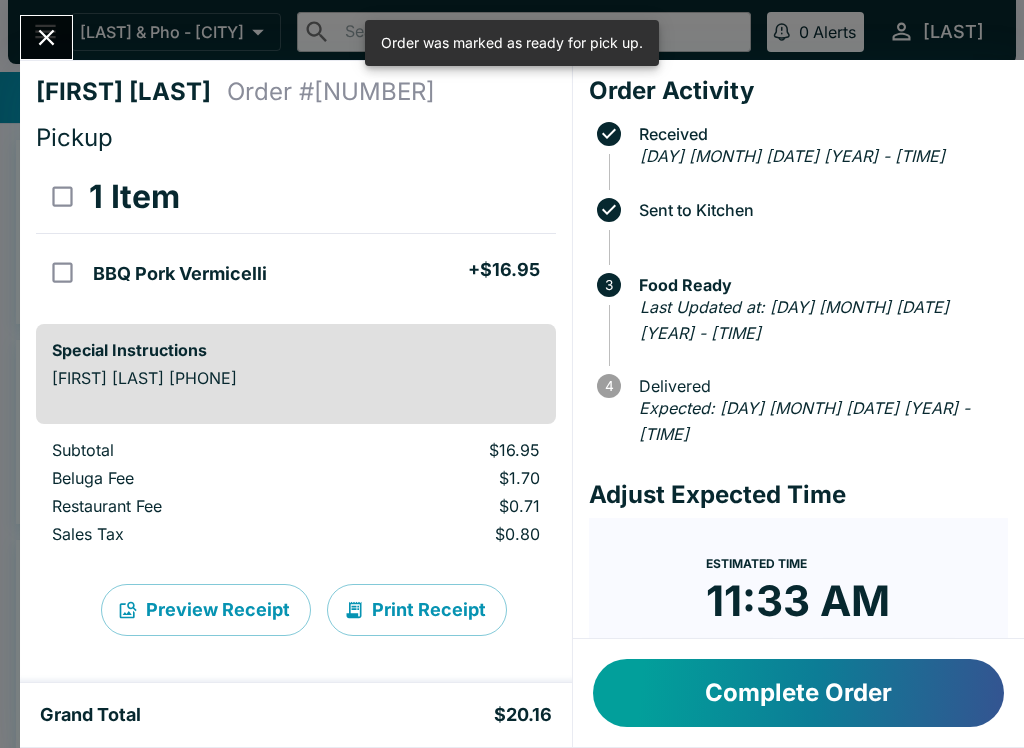 click on "Complete Order" at bounding box center (798, 693) 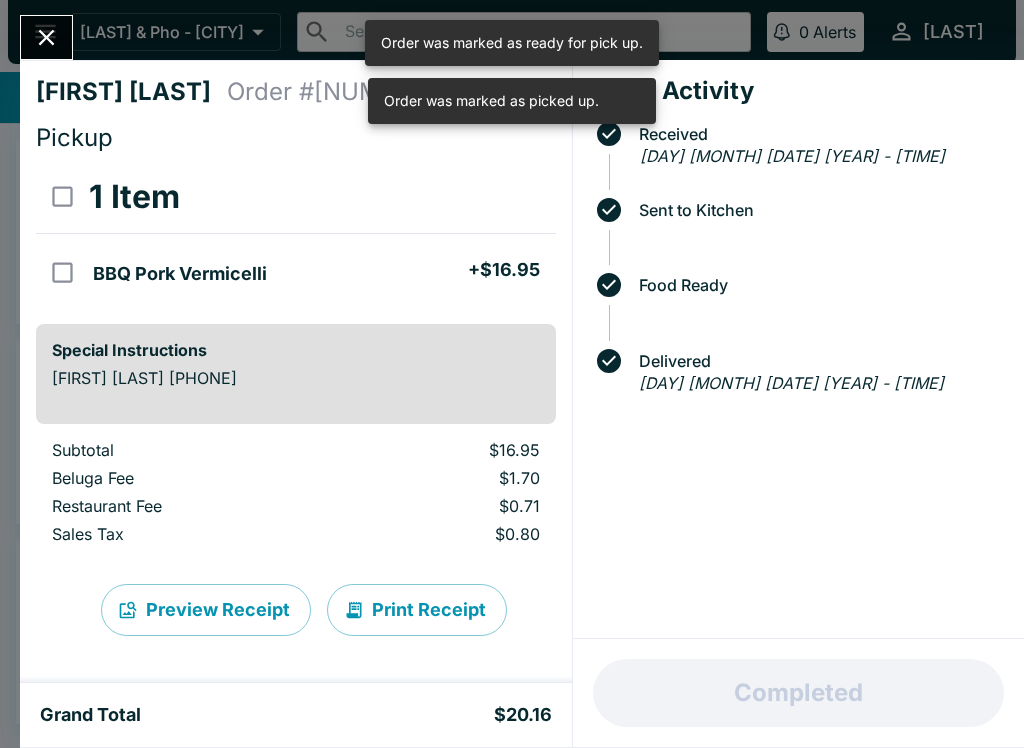 scroll, scrollTop: 0, scrollLeft: 0, axis: both 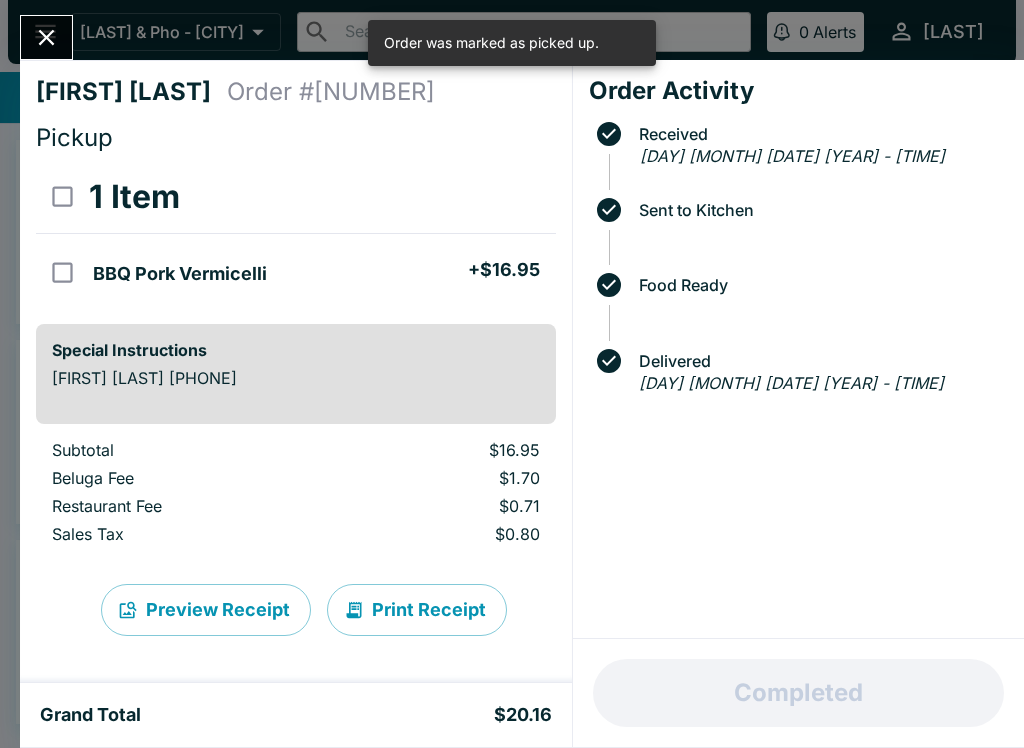 click at bounding box center [46, 37] 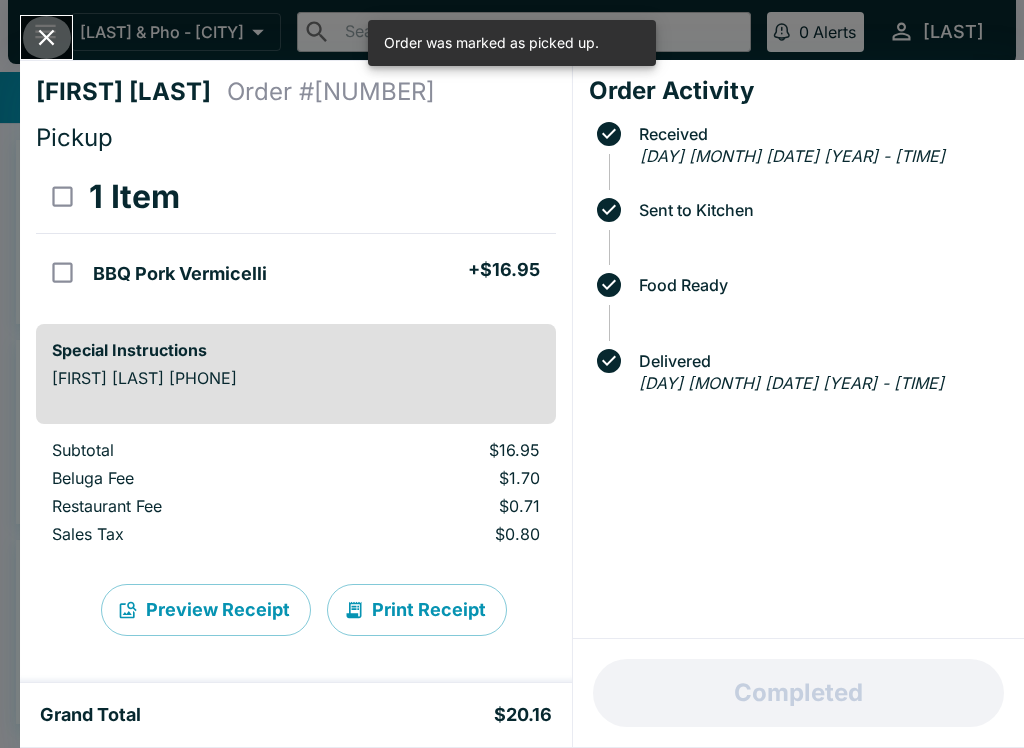 click 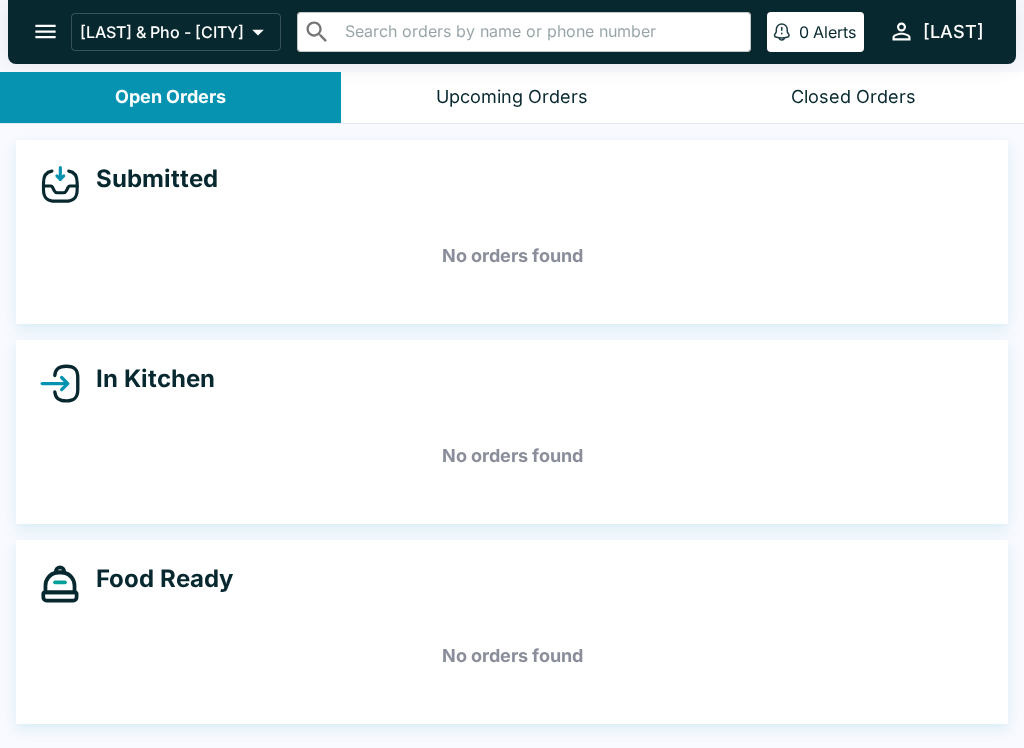 click on "[LAST] & Pho - [CITY]" at bounding box center [162, 32] 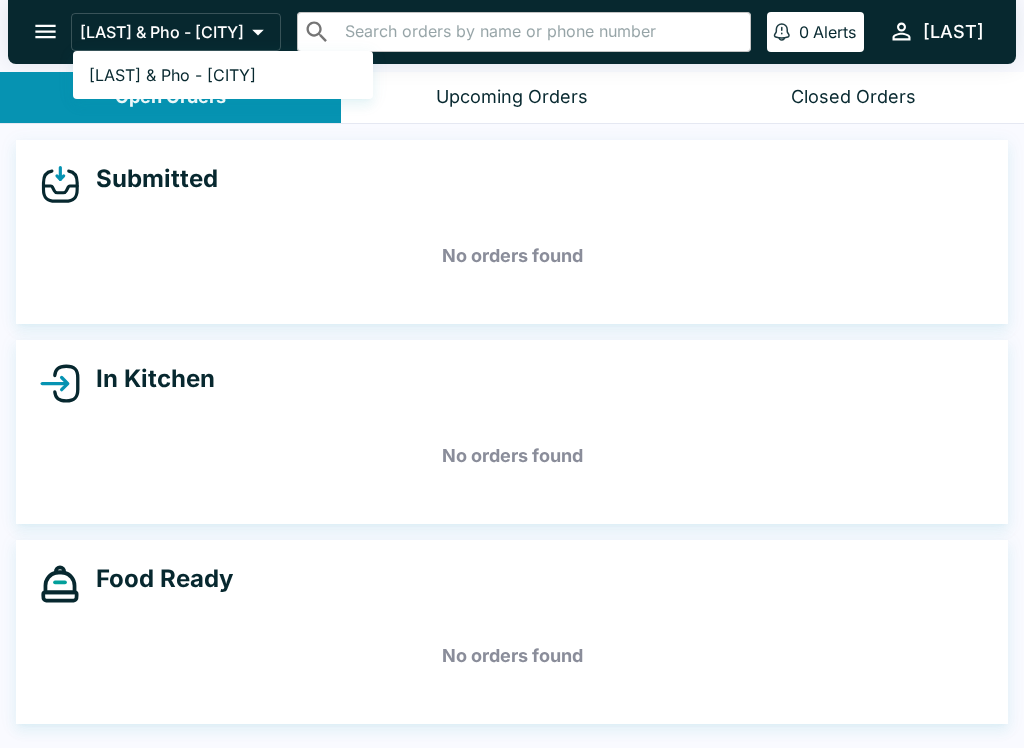 click at bounding box center (512, 374) 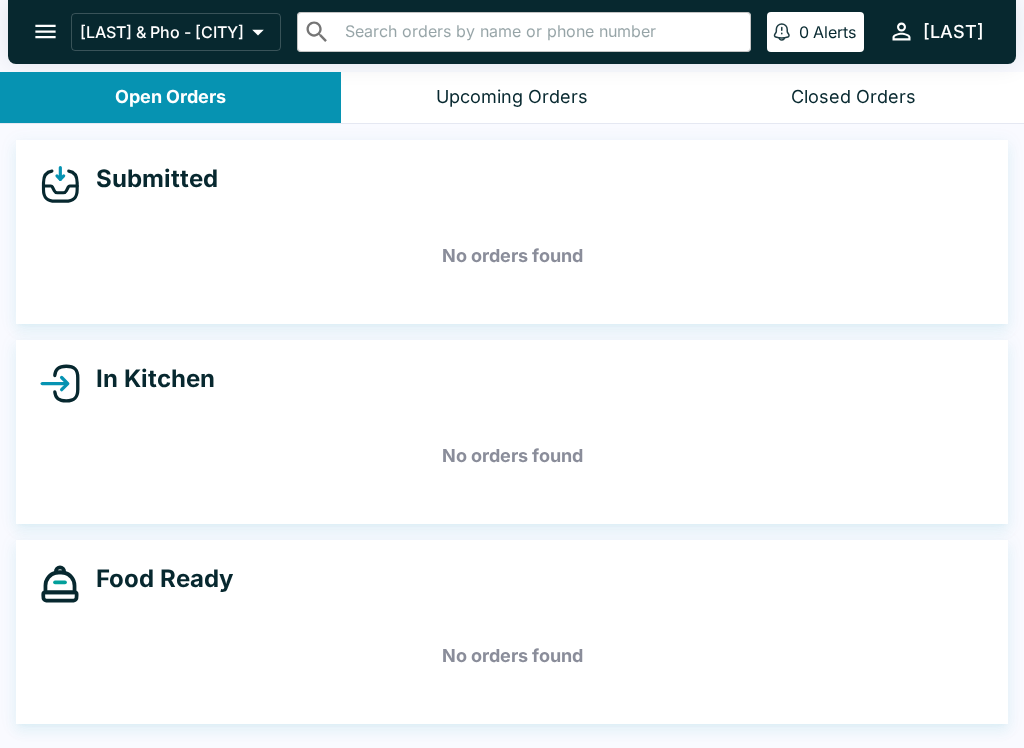 click at bounding box center [45, 31] 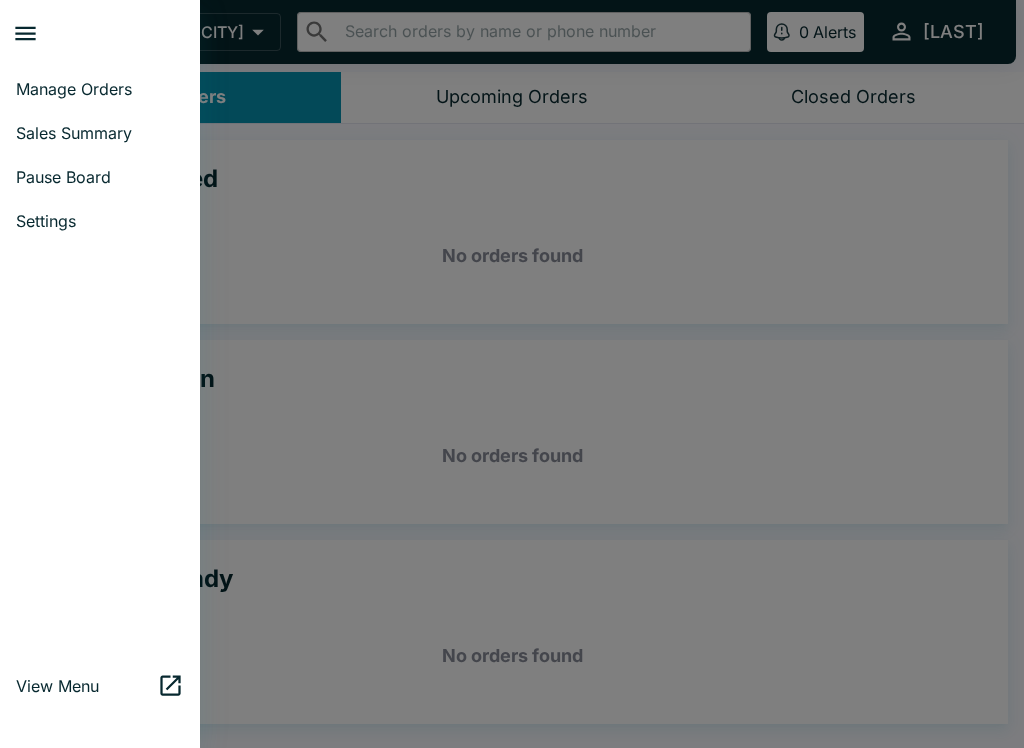 click at bounding box center [512, 374] 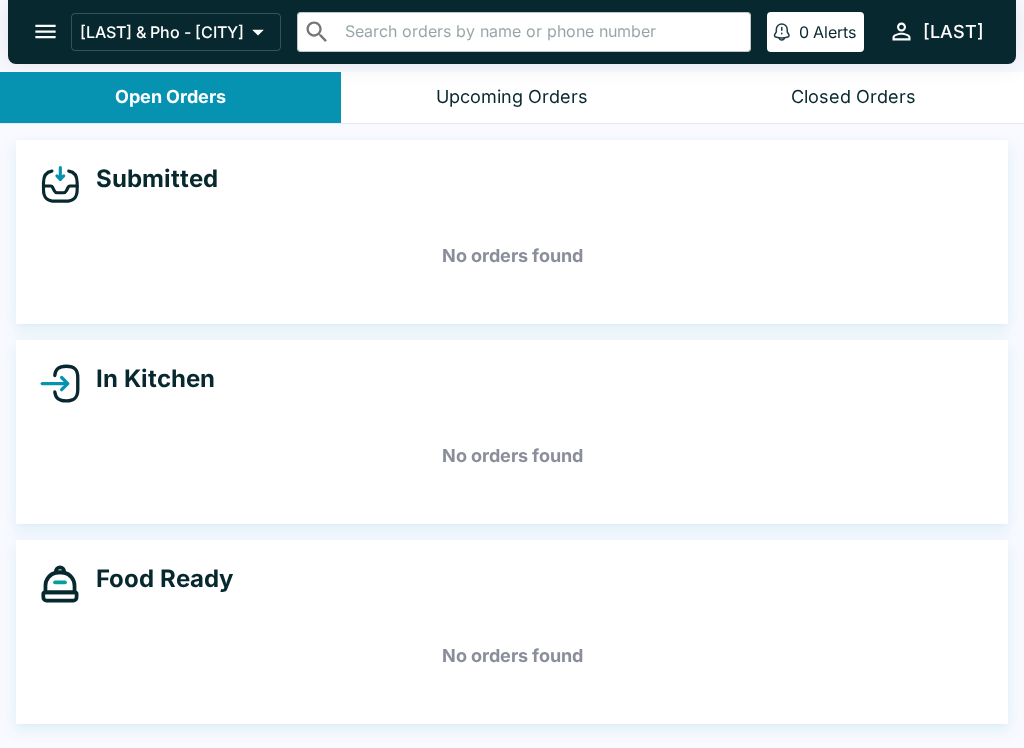 scroll, scrollTop: 3, scrollLeft: 0, axis: vertical 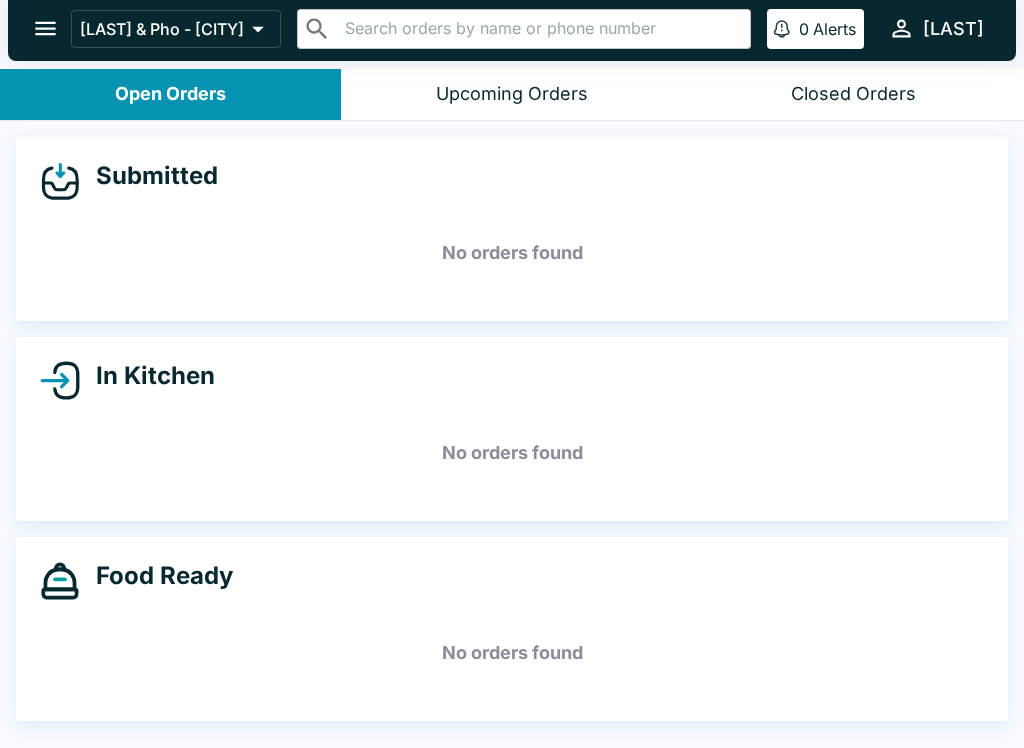 click on "[LAST]" at bounding box center (936, 28) 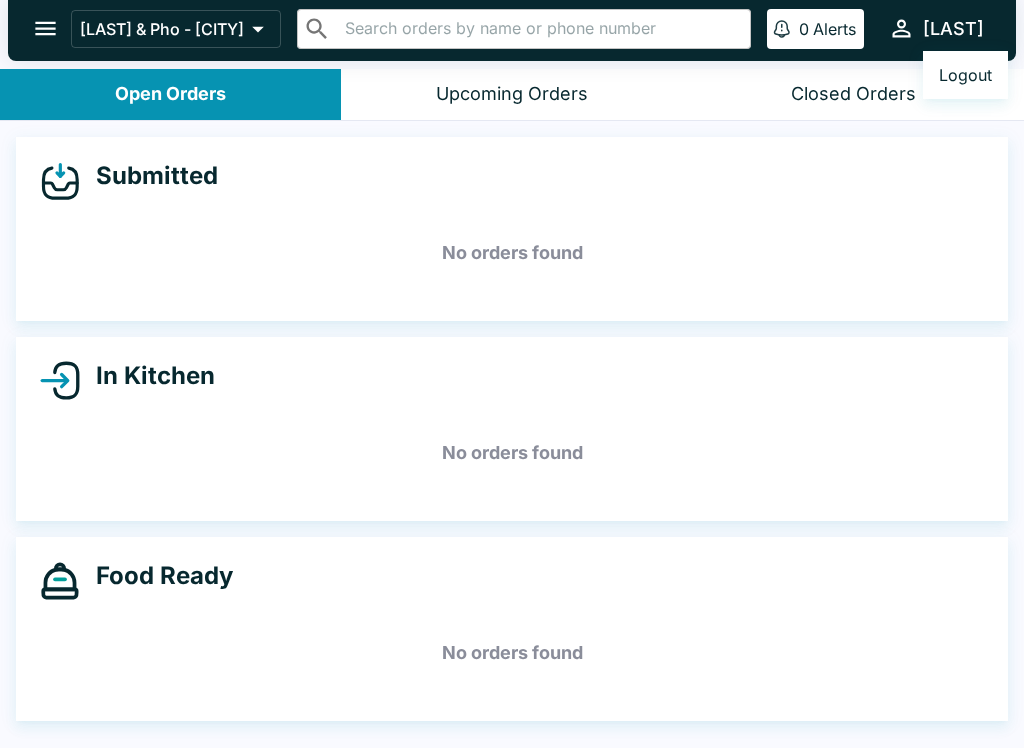 click at bounding box center [512, 374] 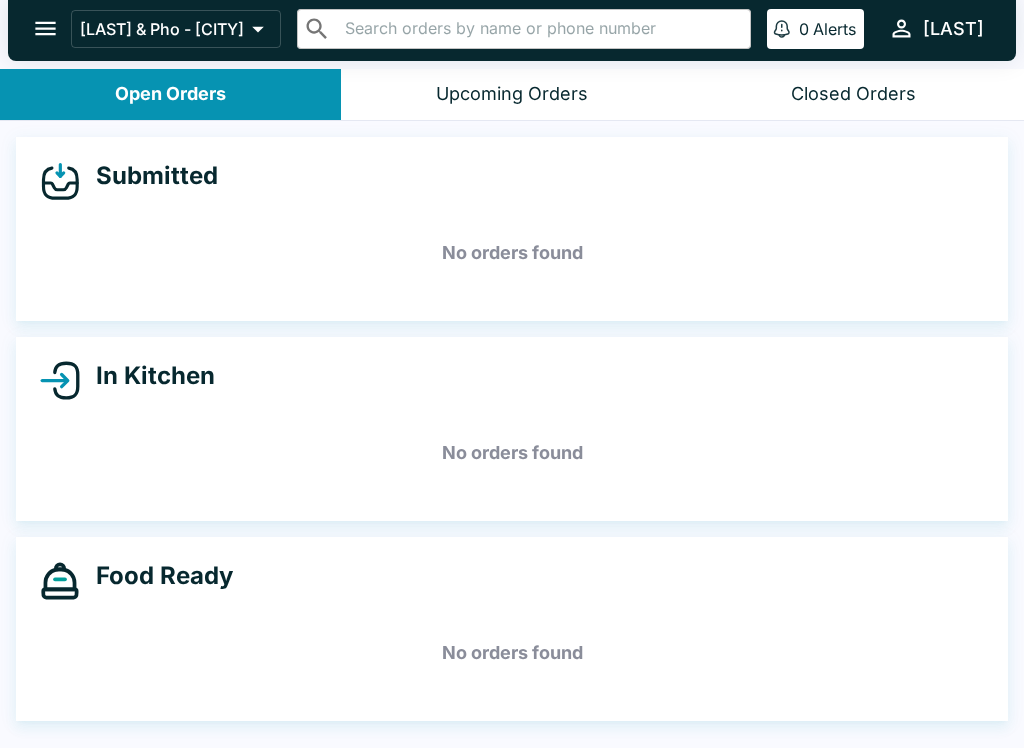 click at bounding box center (45, 28) 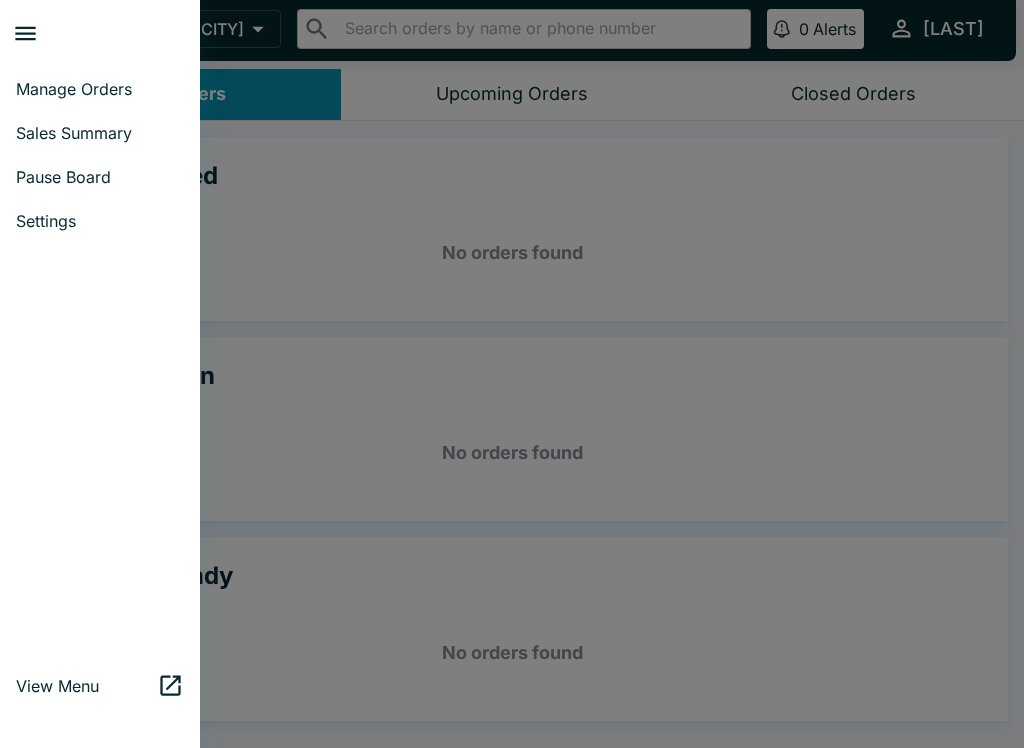 click at bounding box center (512, 374) 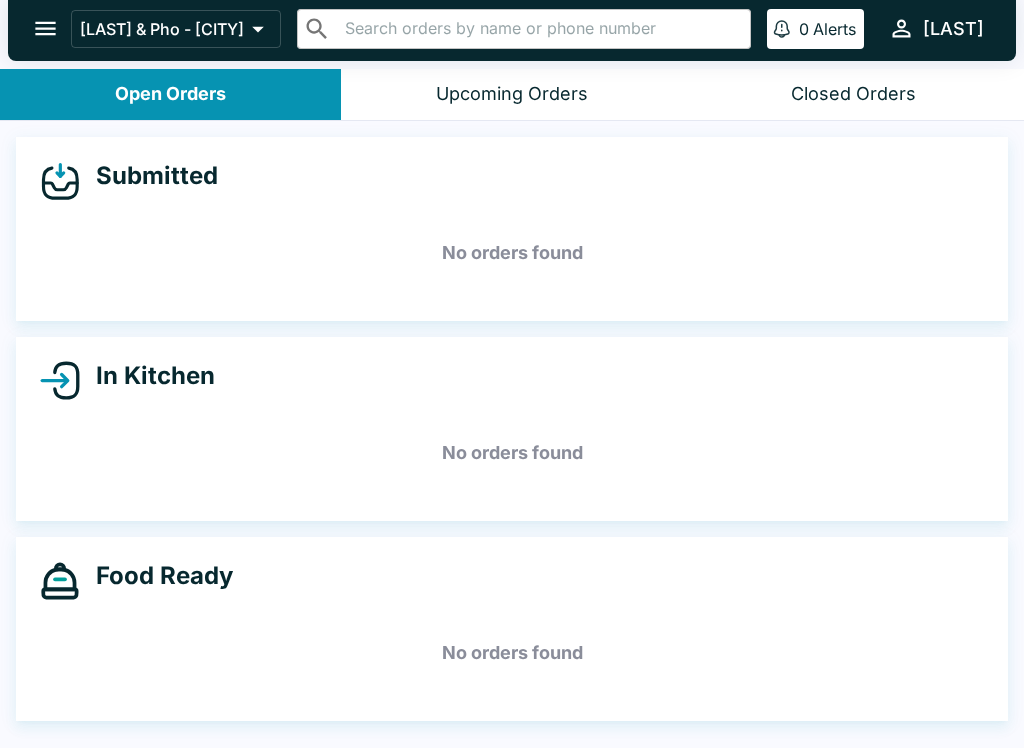 click 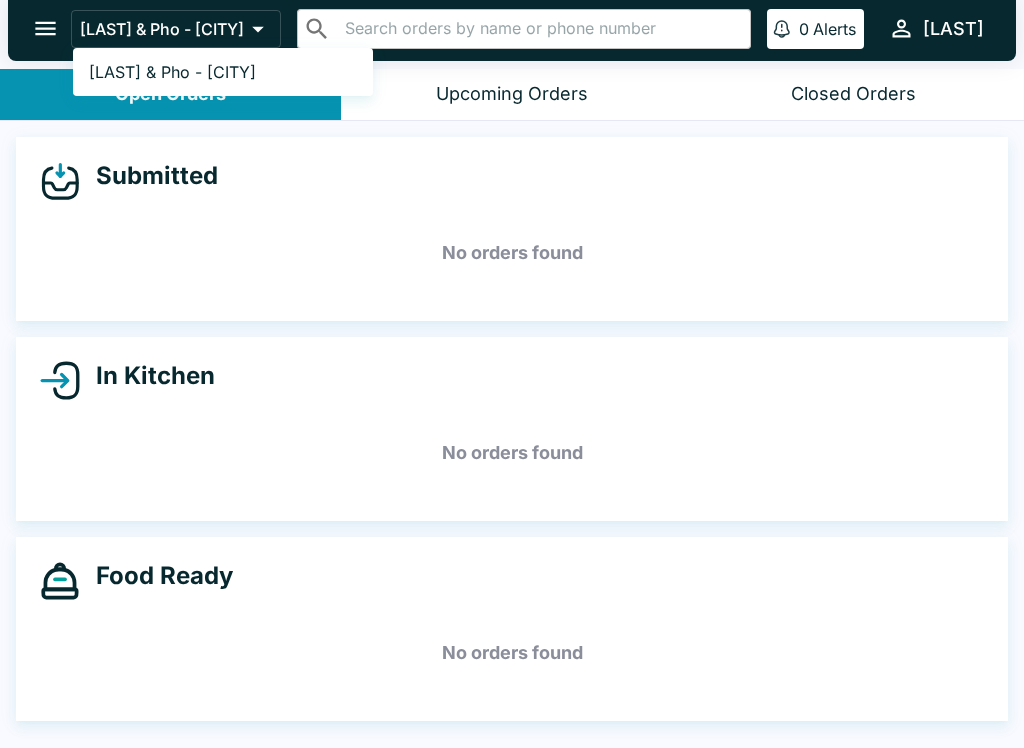 click at bounding box center [512, 374] 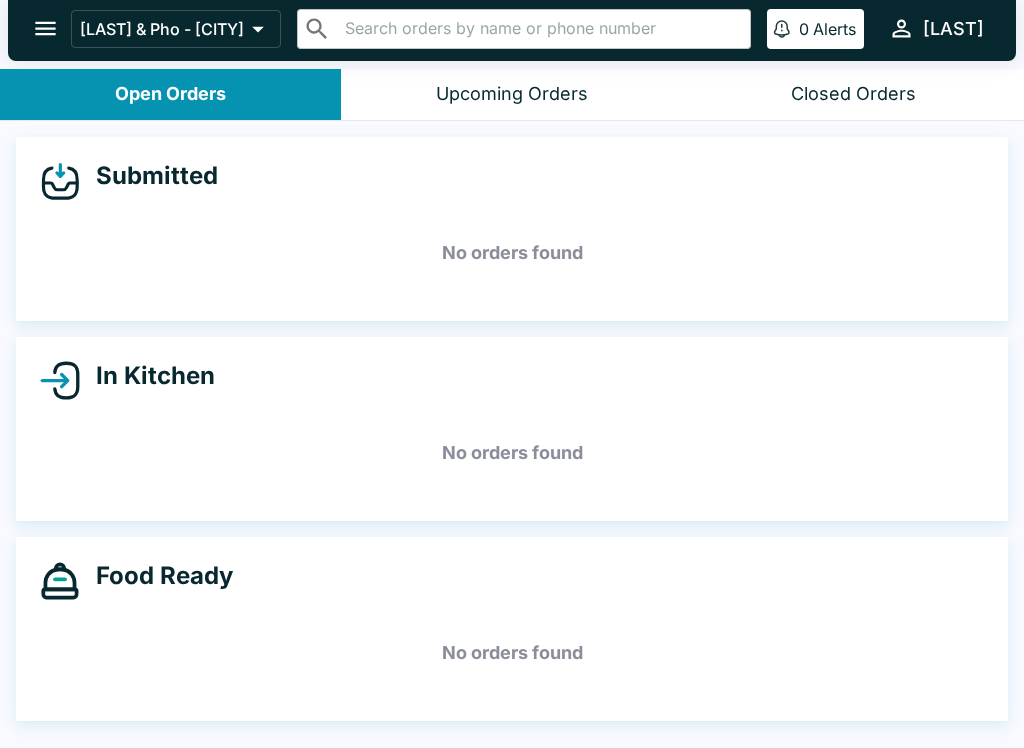 scroll, scrollTop: 0, scrollLeft: 0, axis: both 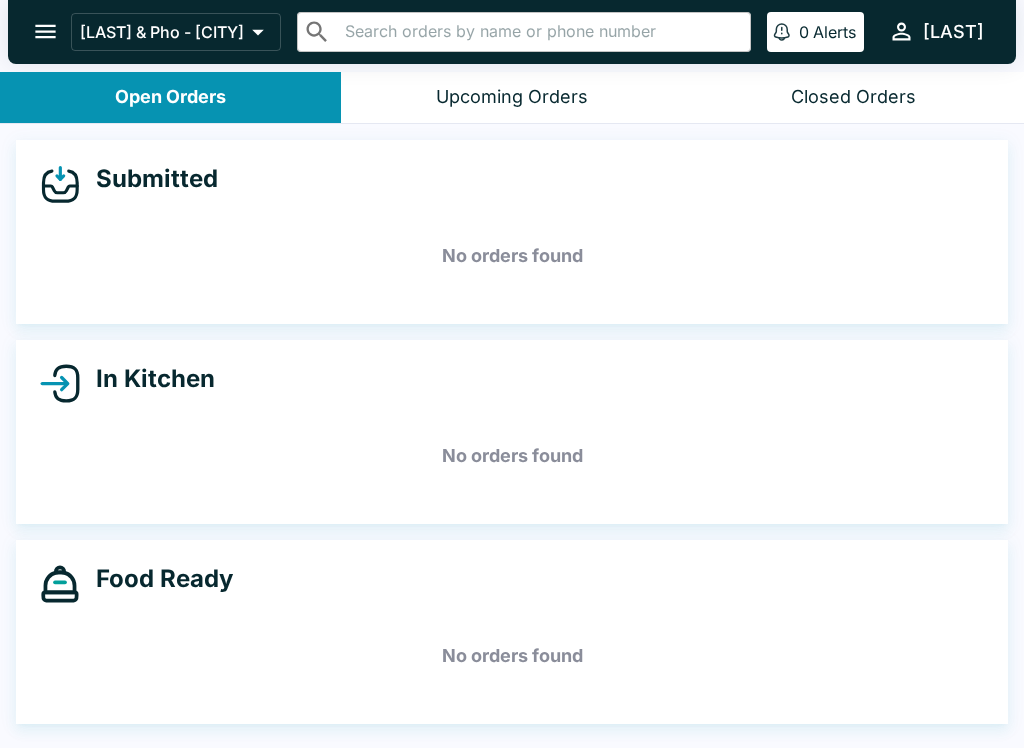 click 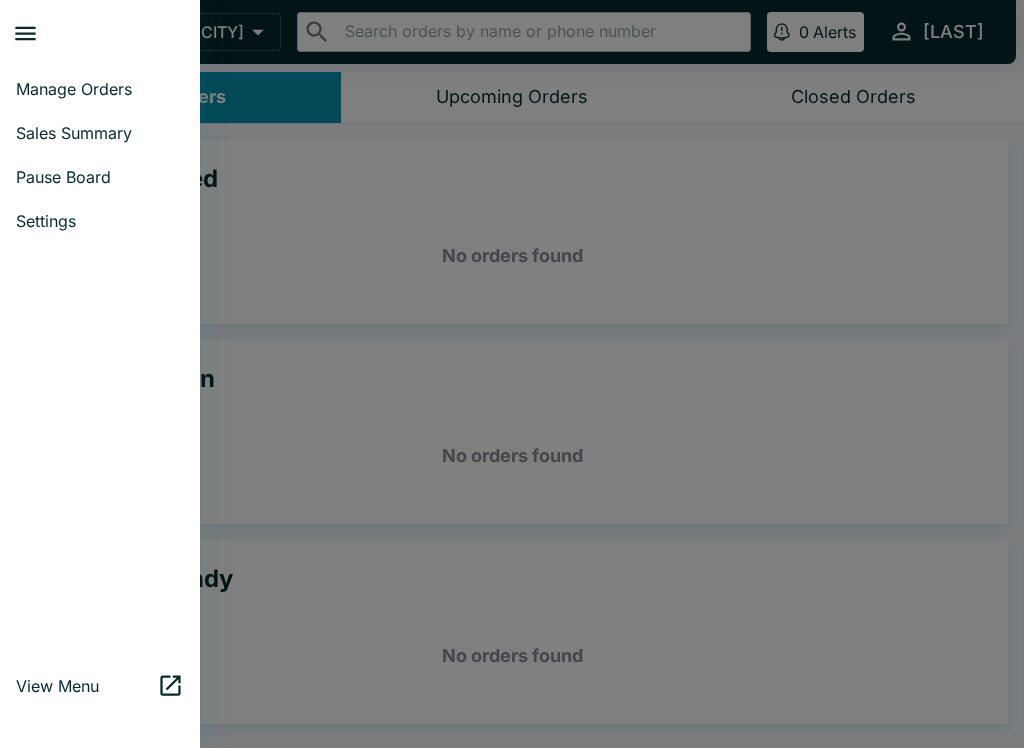 click at bounding box center [512, 374] 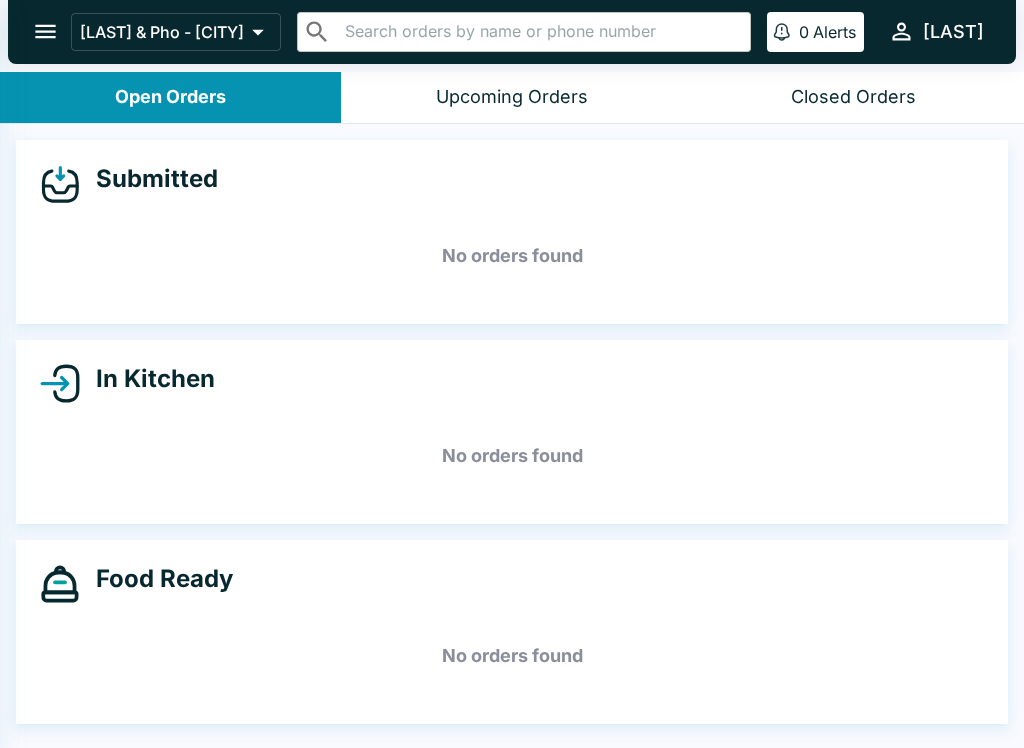 click on "Upcoming Orders" at bounding box center [511, 97] 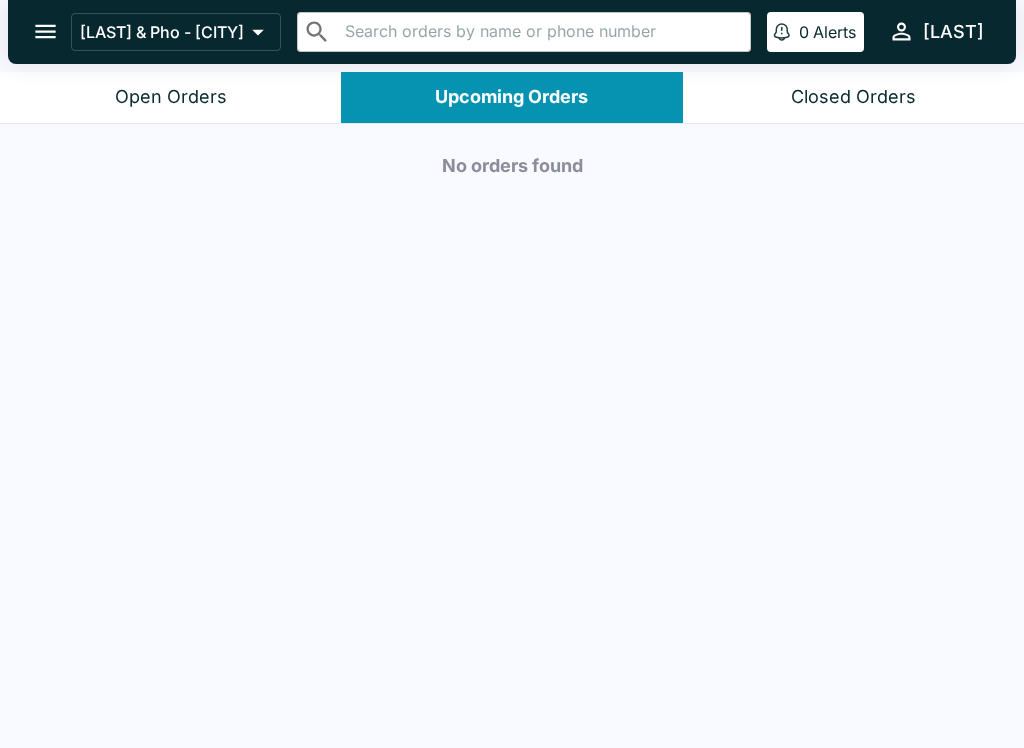 click on "Open Orders" at bounding box center [170, 97] 